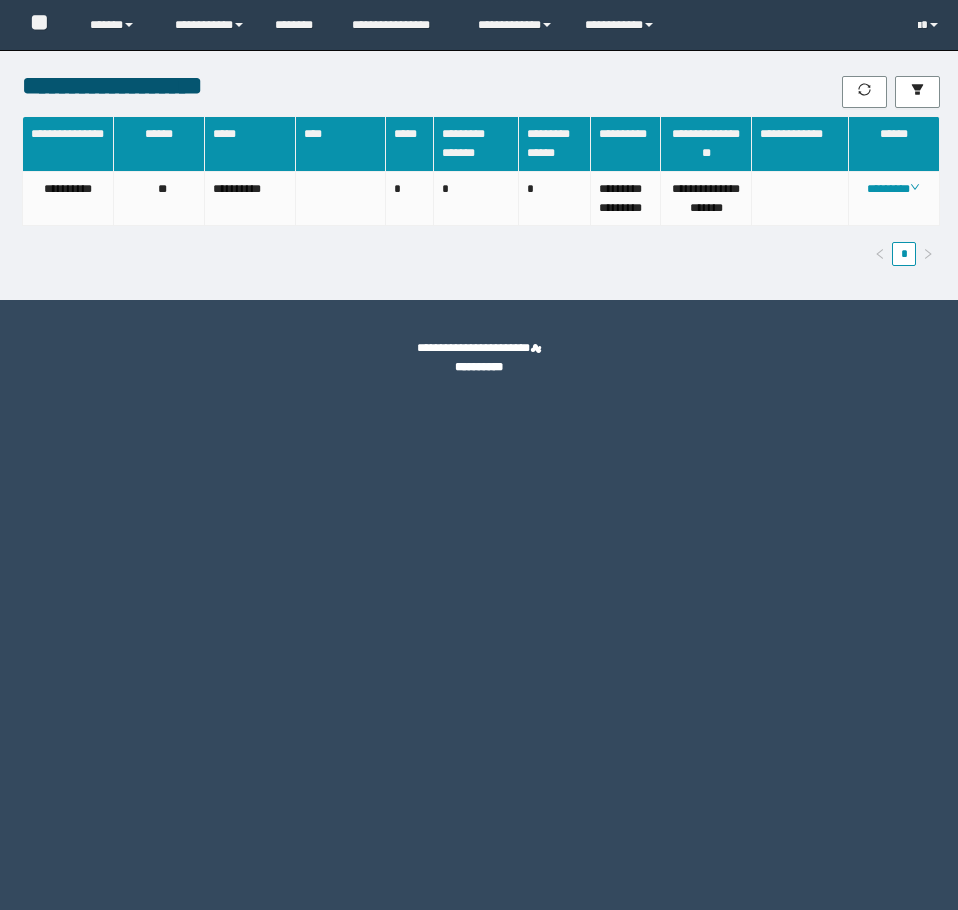 scroll, scrollTop: 0, scrollLeft: 0, axis: both 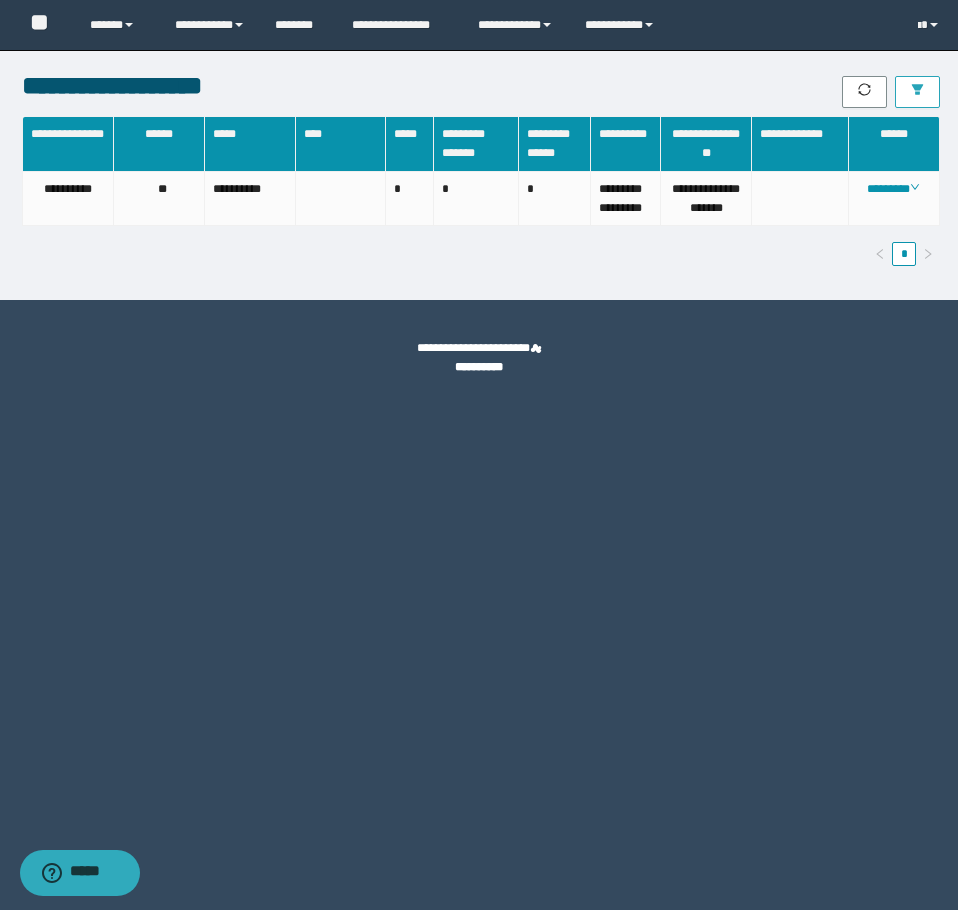 click 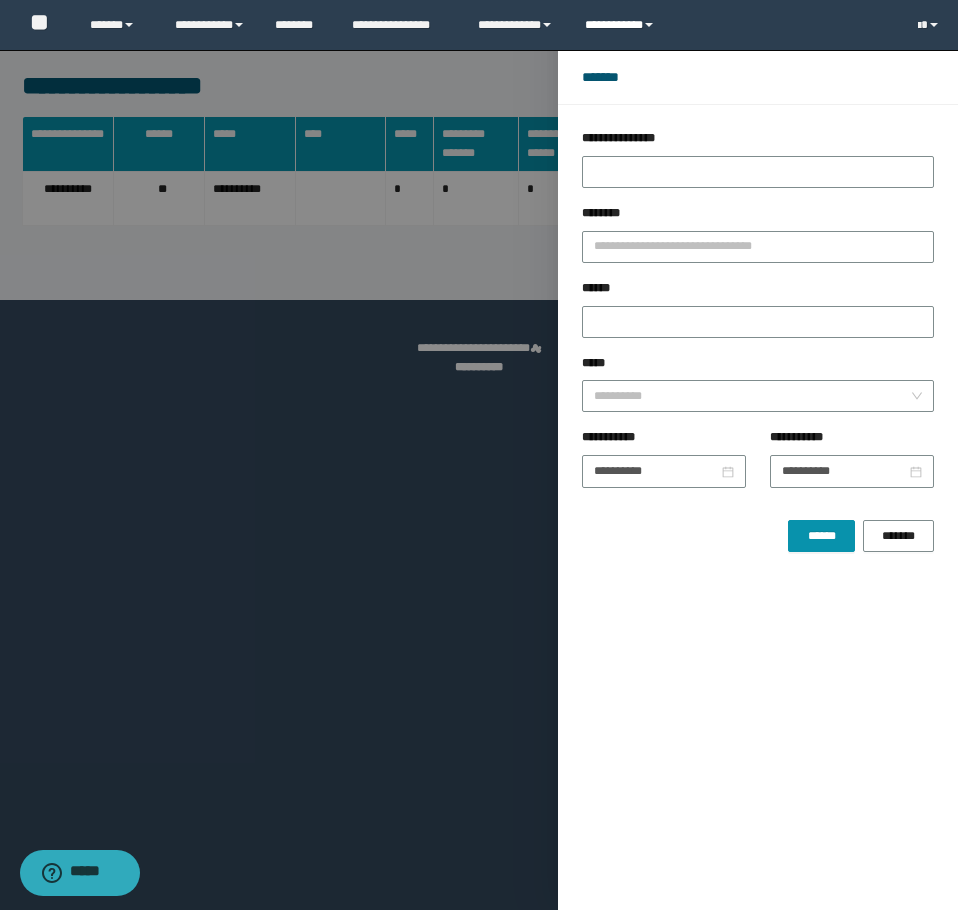 click on "**********" at bounding box center (622, 25) 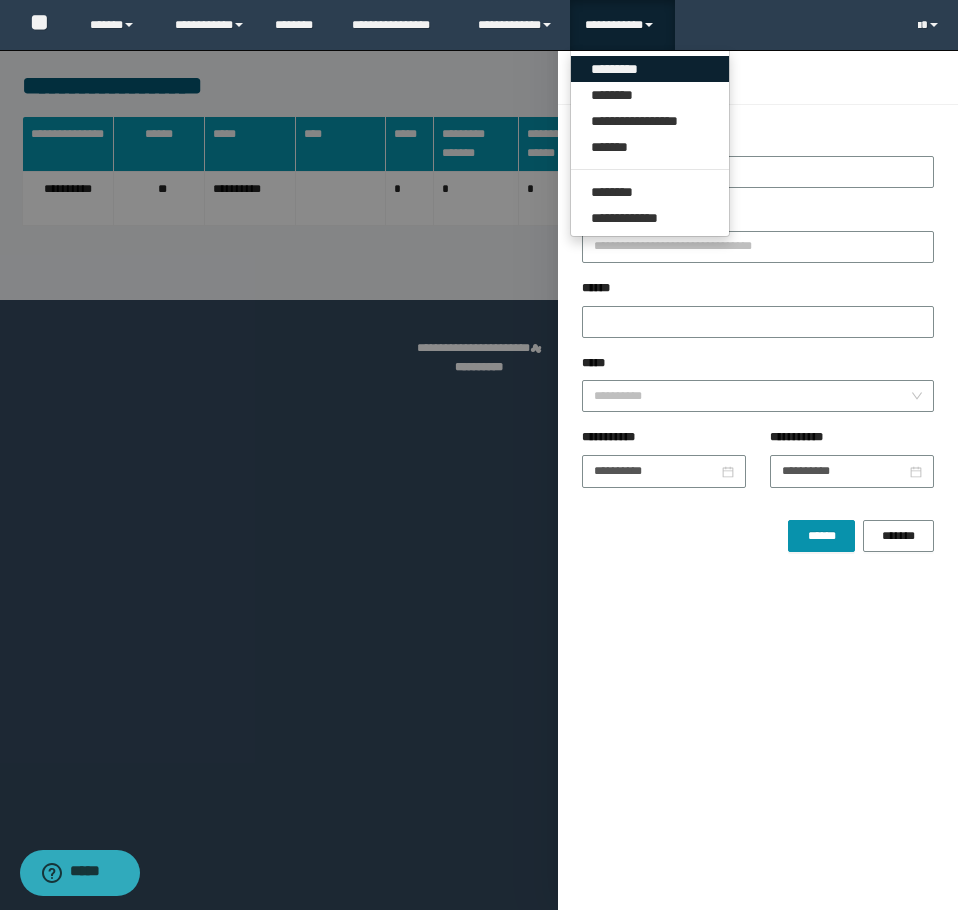 click on "*********" at bounding box center (650, 69) 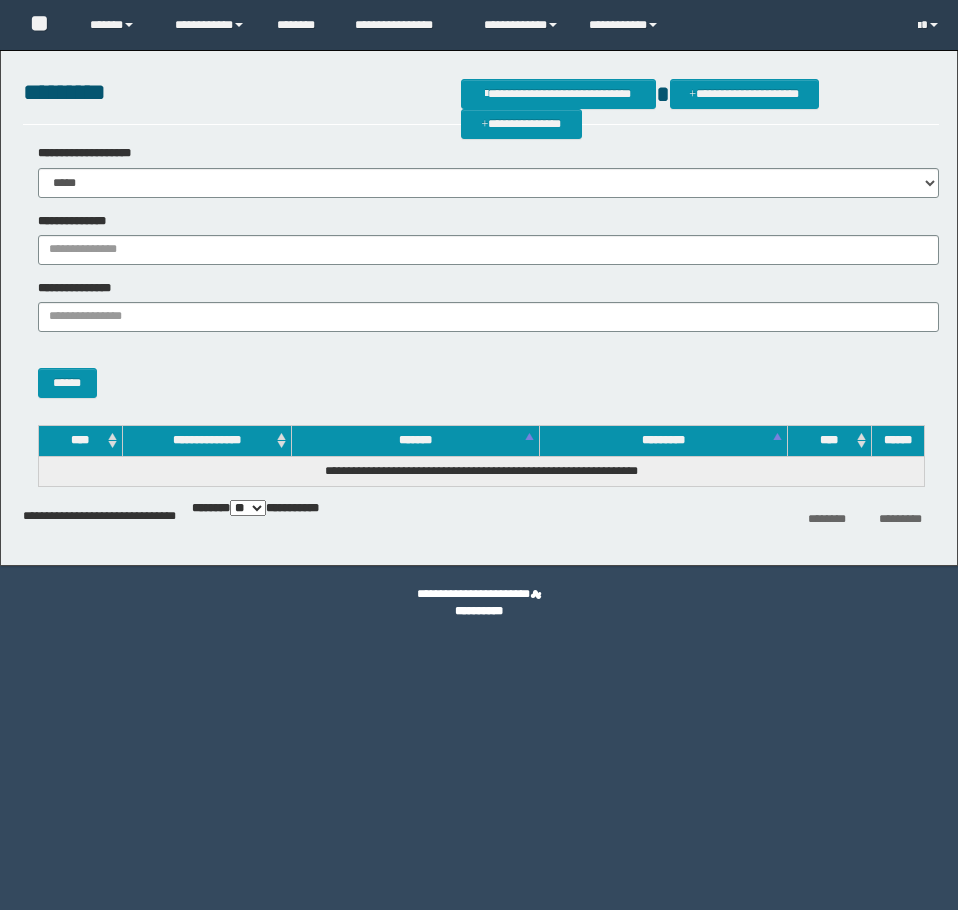 scroll, scrollTop: 0, scrollLeft: 0, axis: both 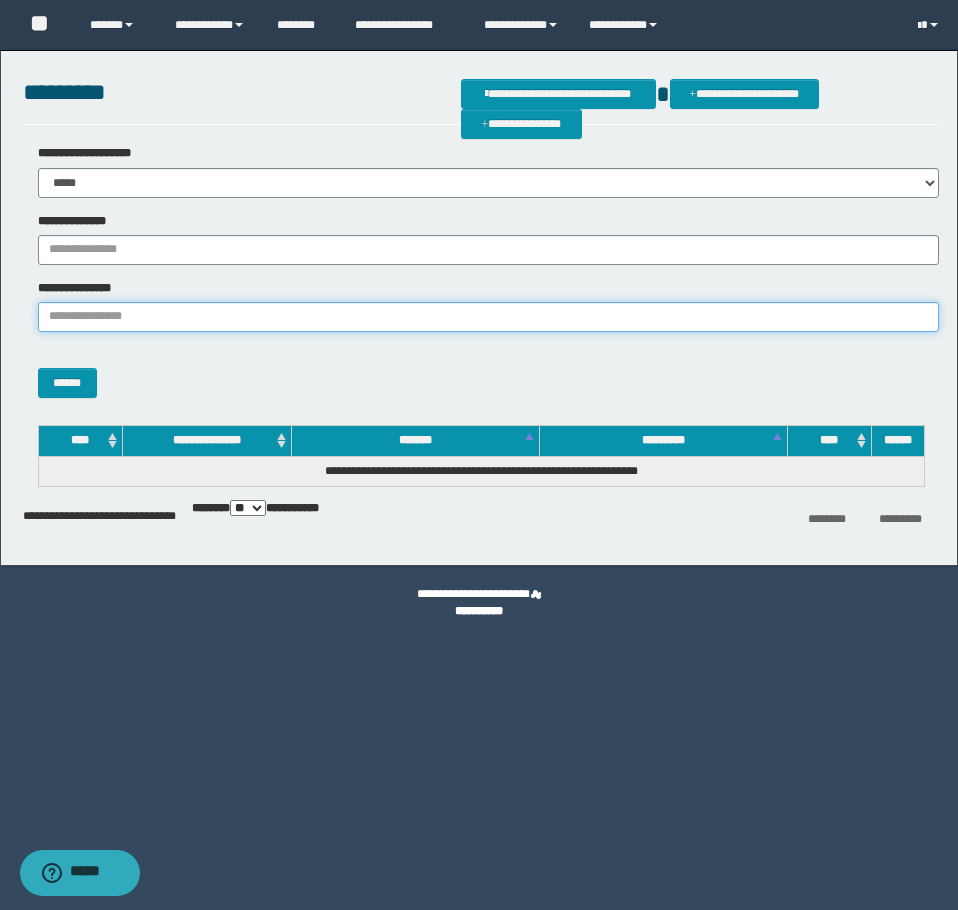 click on "**********" at bounding box center [488, 317] 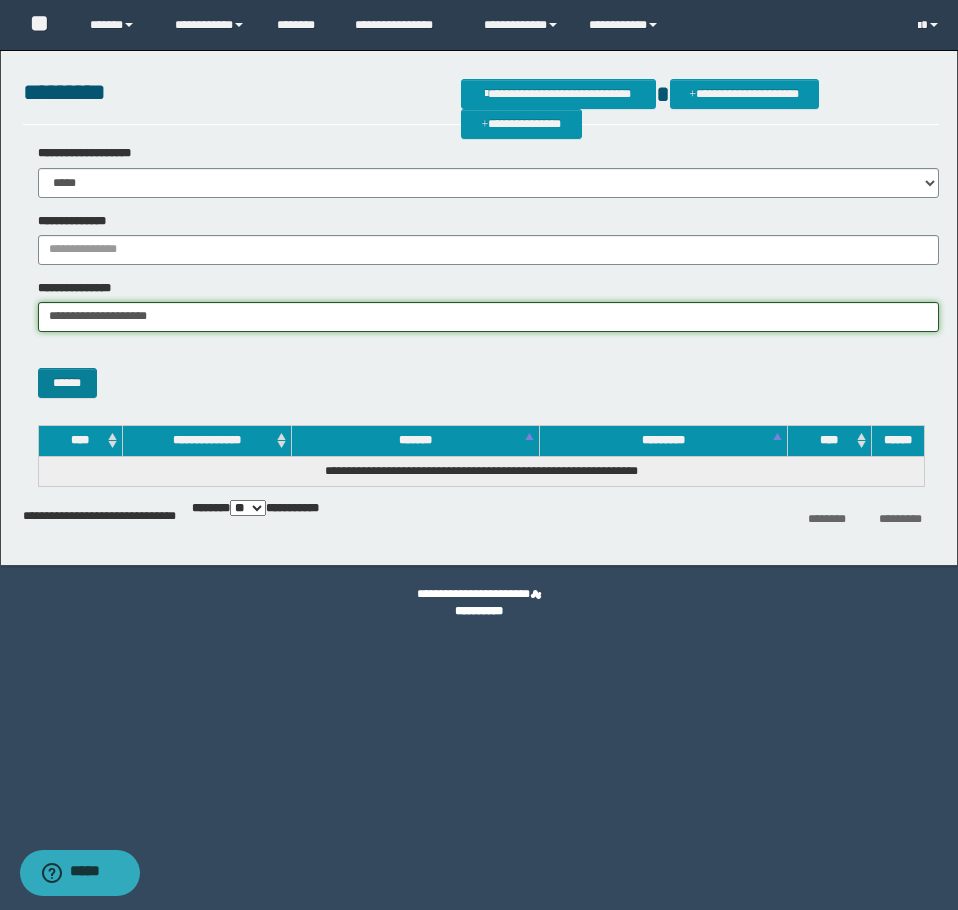 type on "**********" 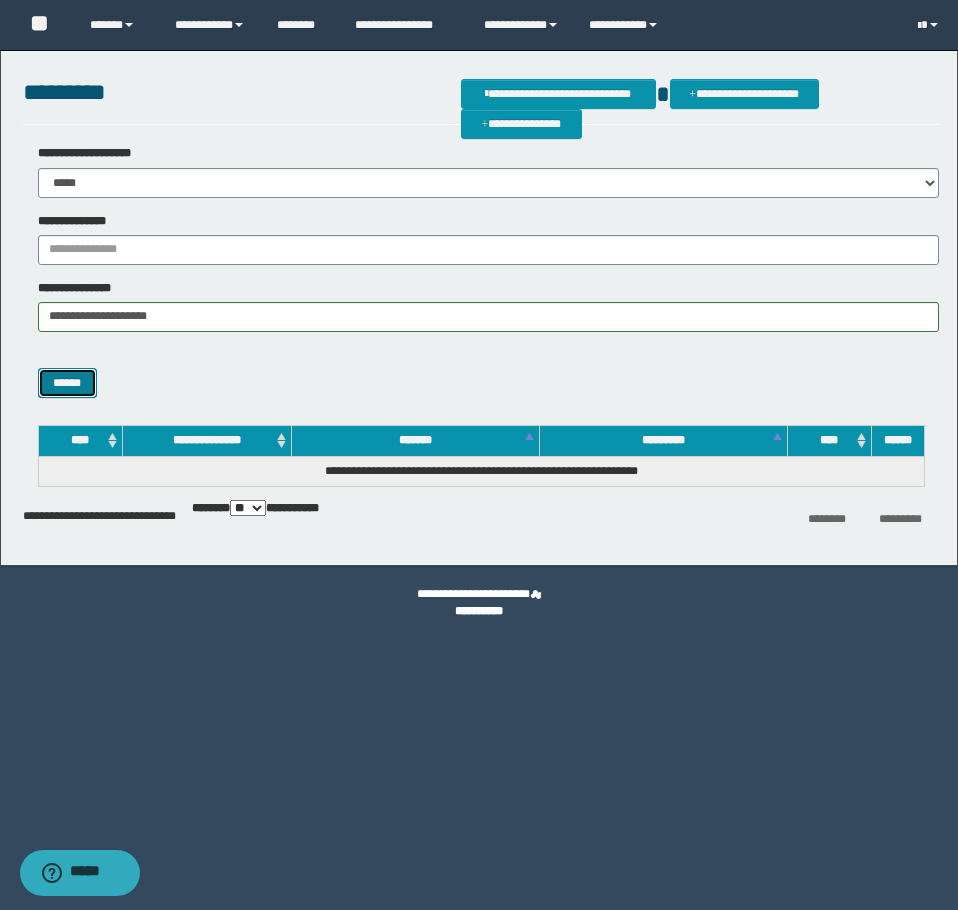 click on "******" at bounding box center (67, 383) 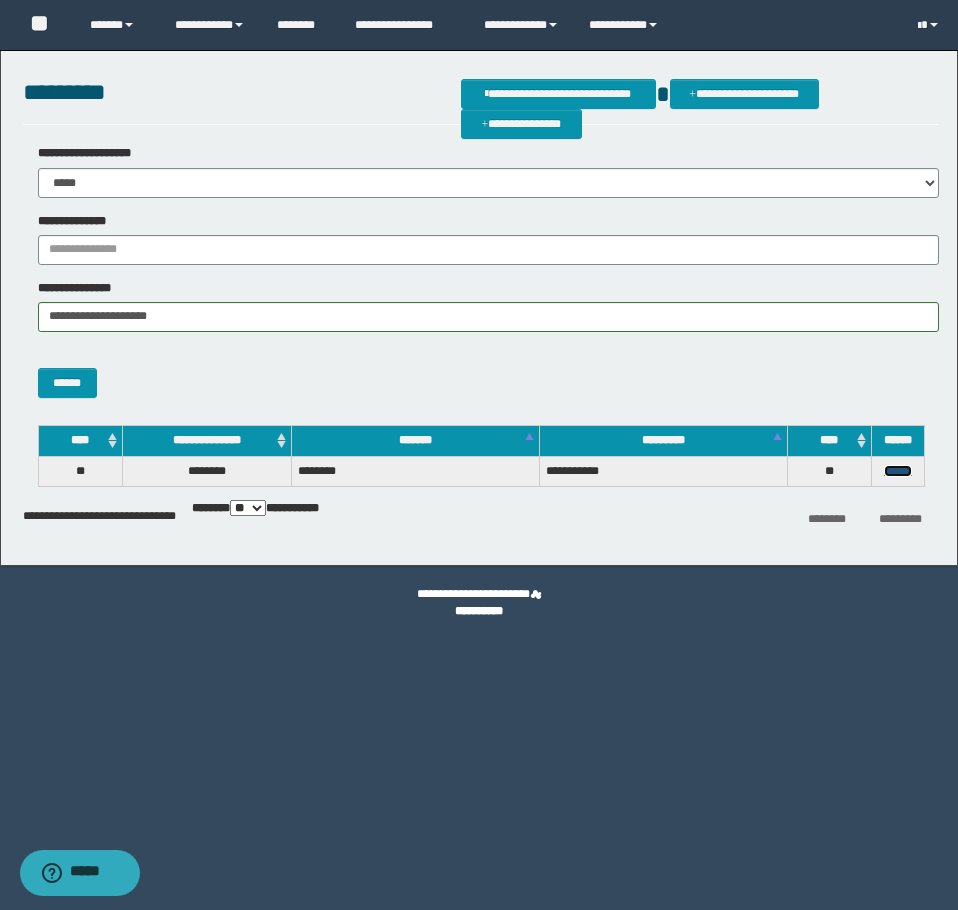 click on "******" at bounding box center (898, 471) 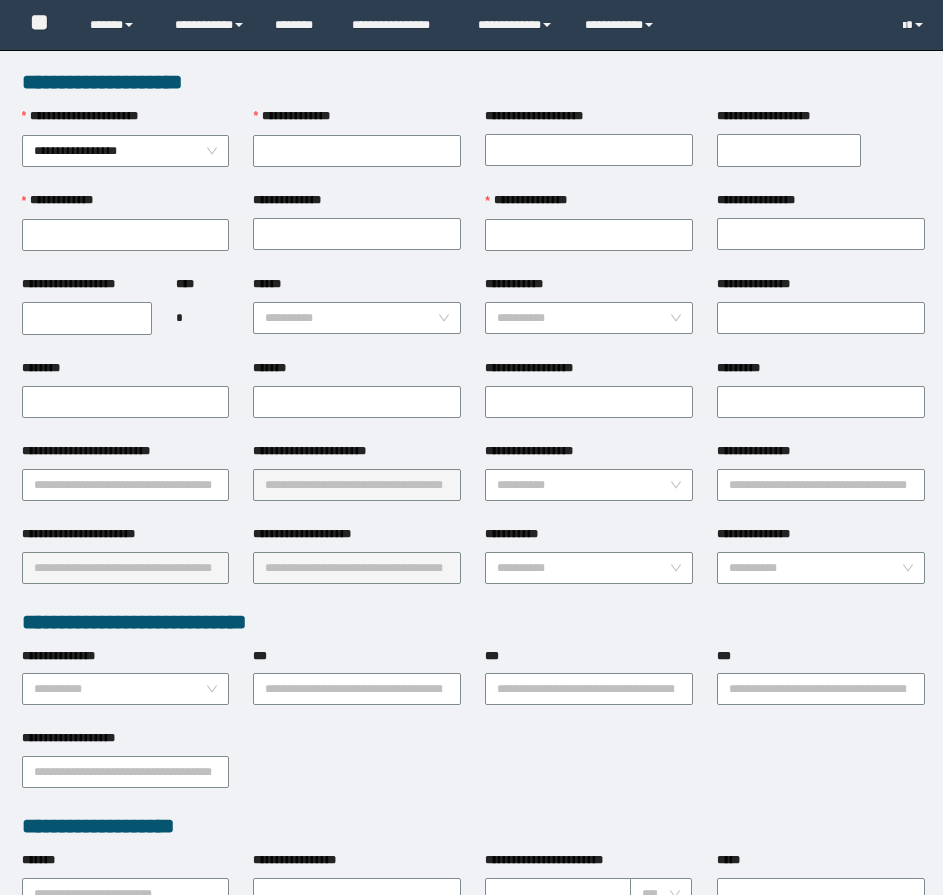 scroll, scrollTop: 0, scrollLeft: 0, axis: both 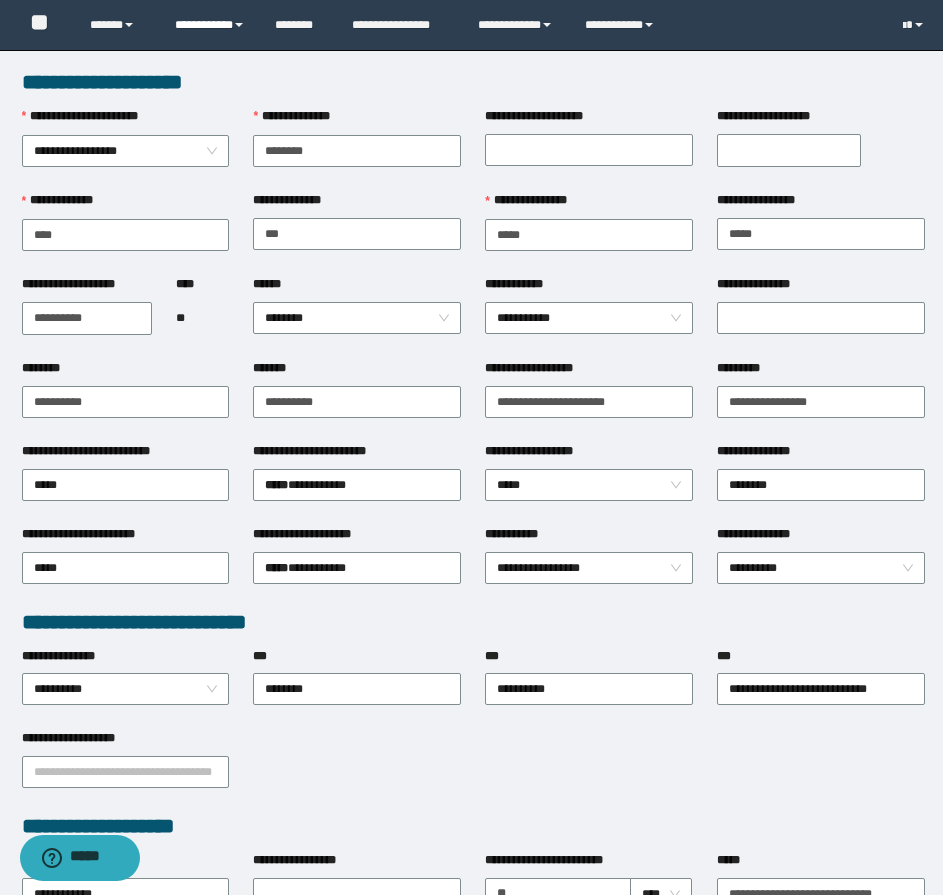 click on "**********" at bounding box center [210, 25] 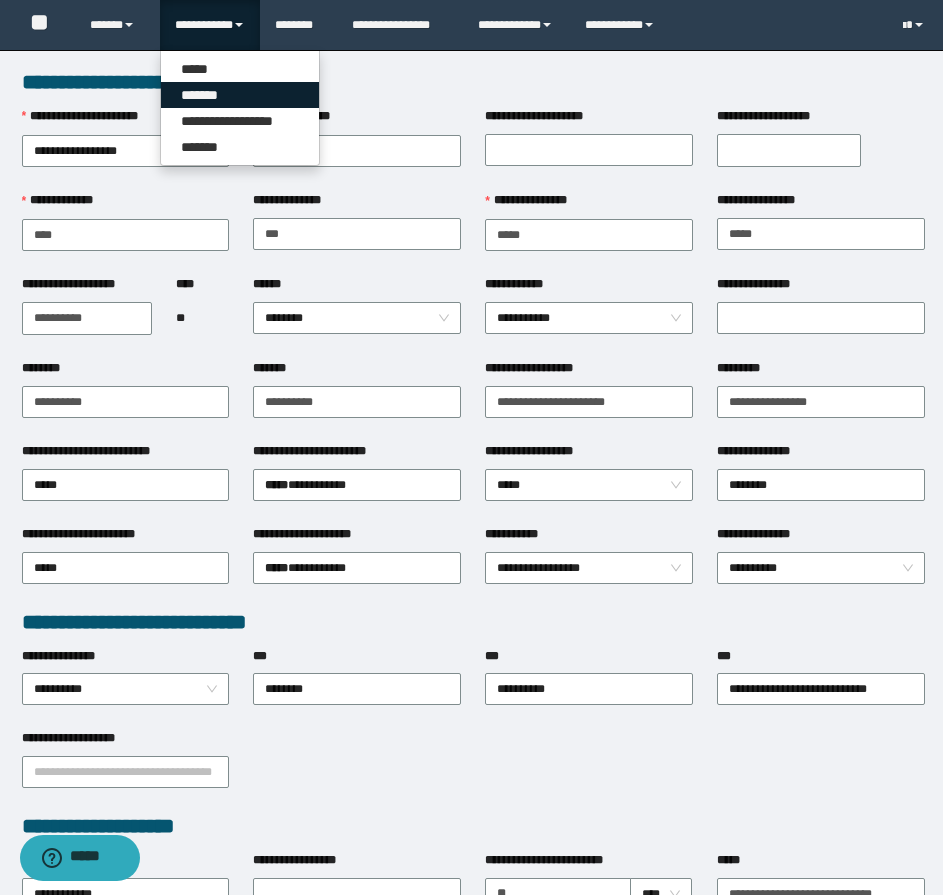 click on "*******" at bounding box center (240, 95) 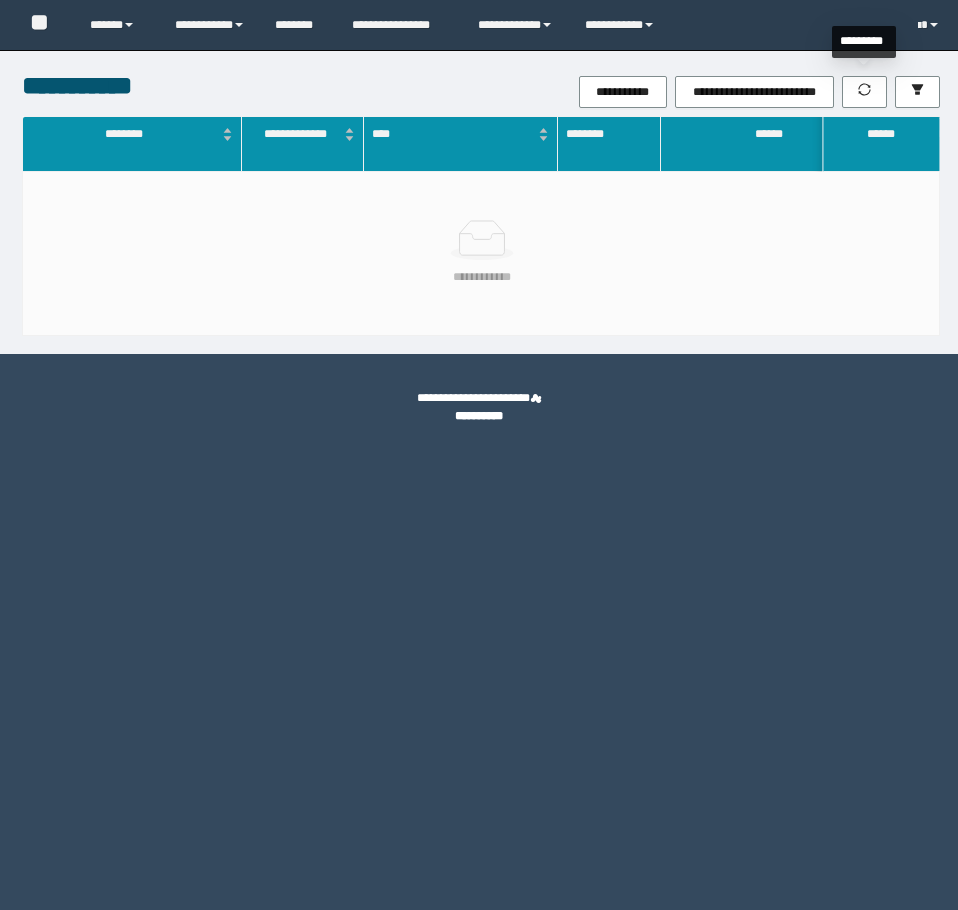 scroll, scrollTop: 0, scrollLeft: 0, axis: both 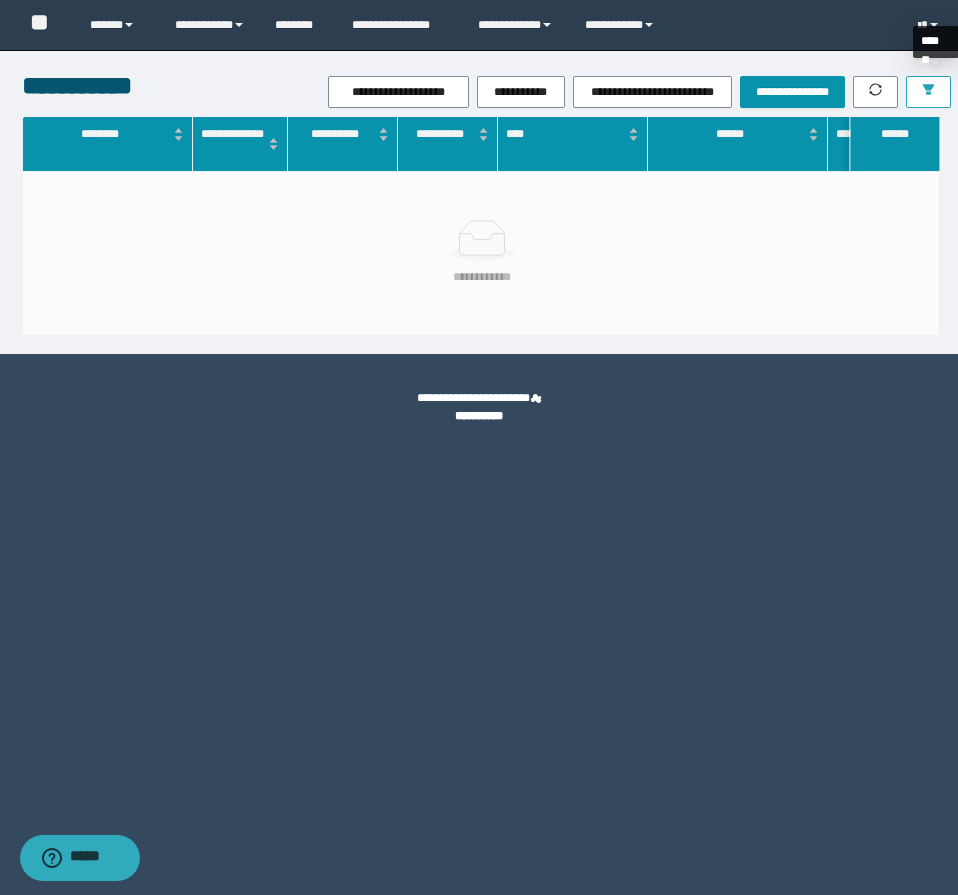 click 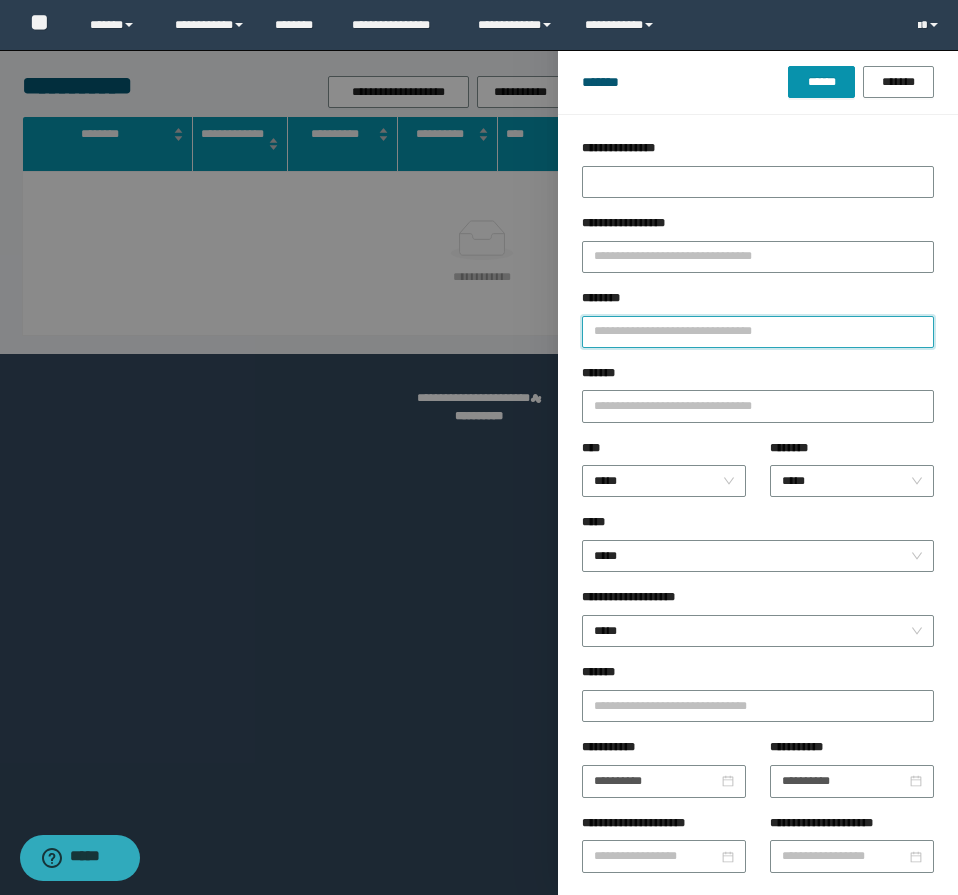 click on "********" at bounding box center [758, 332] 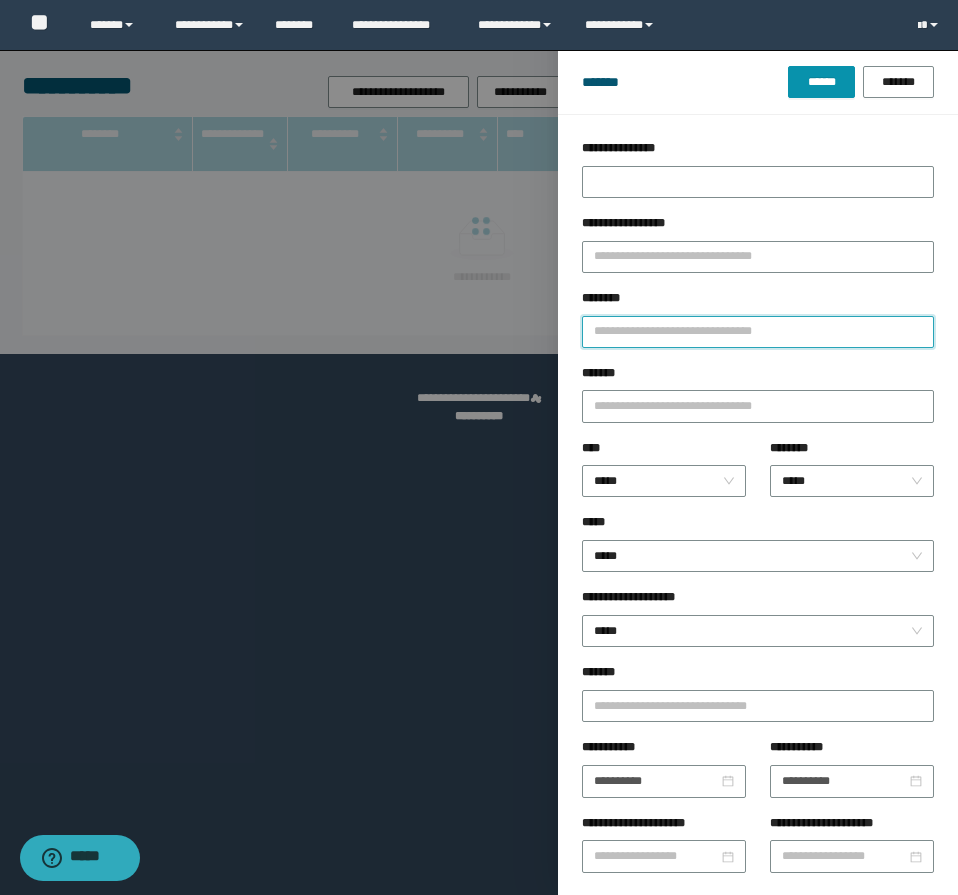 paste on "**********" 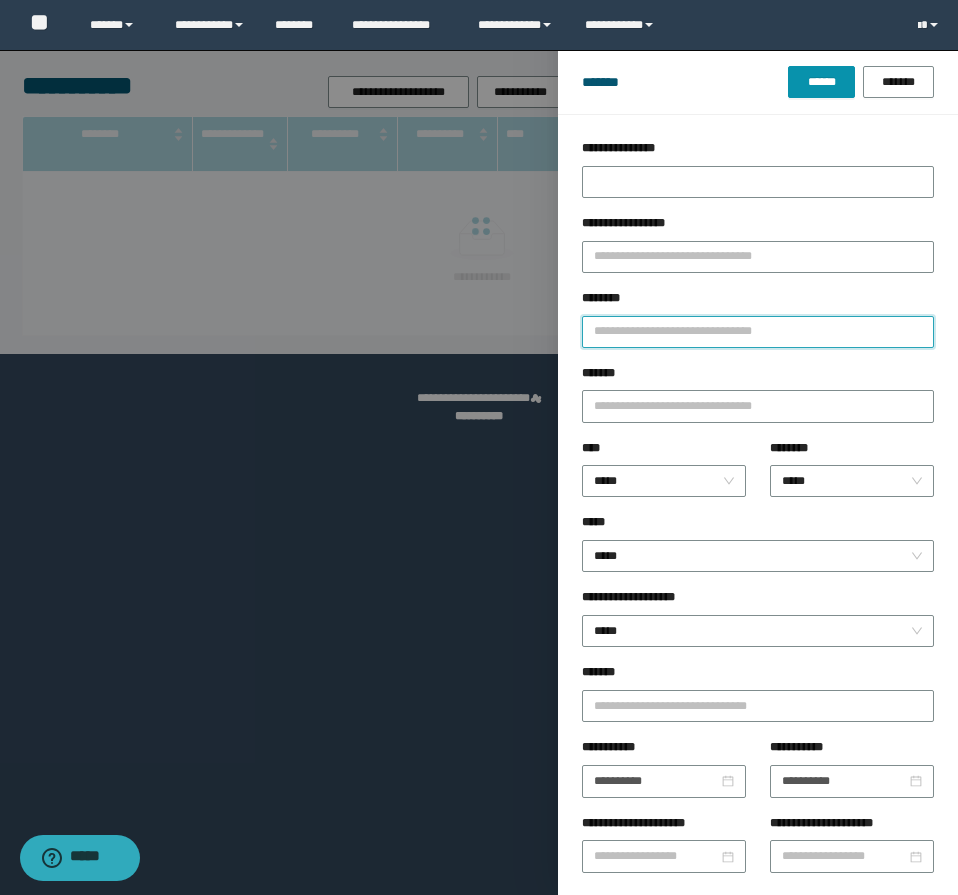 type on "**********" 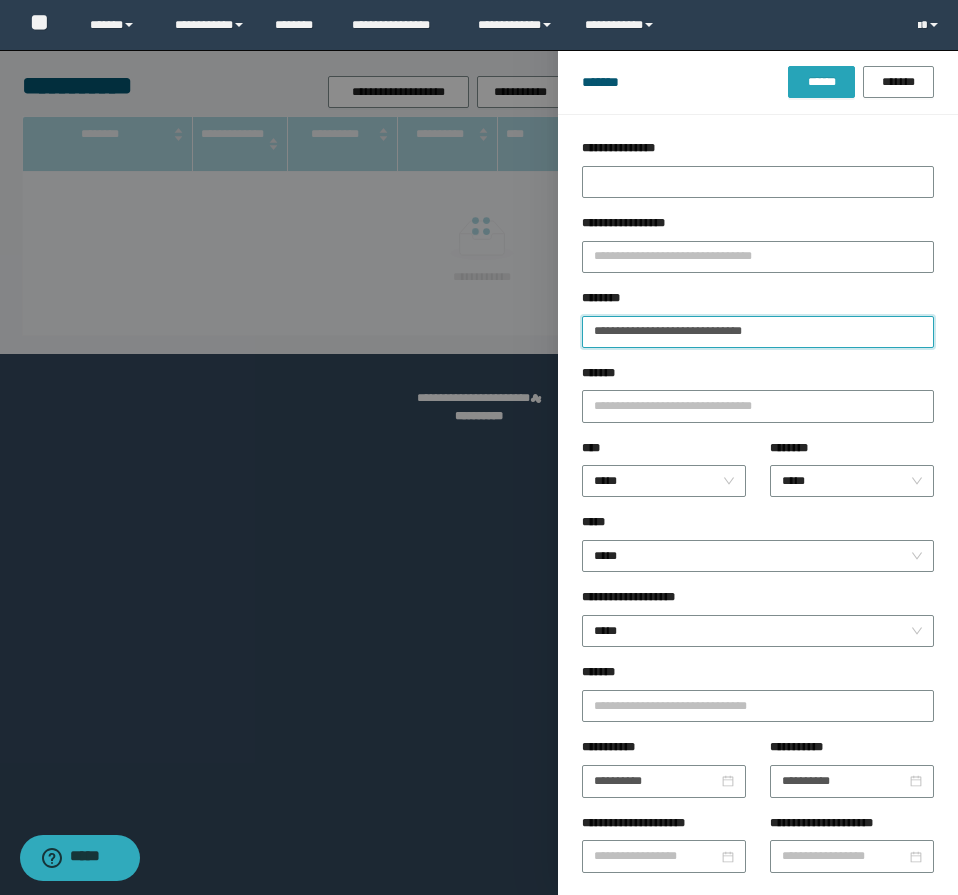 type 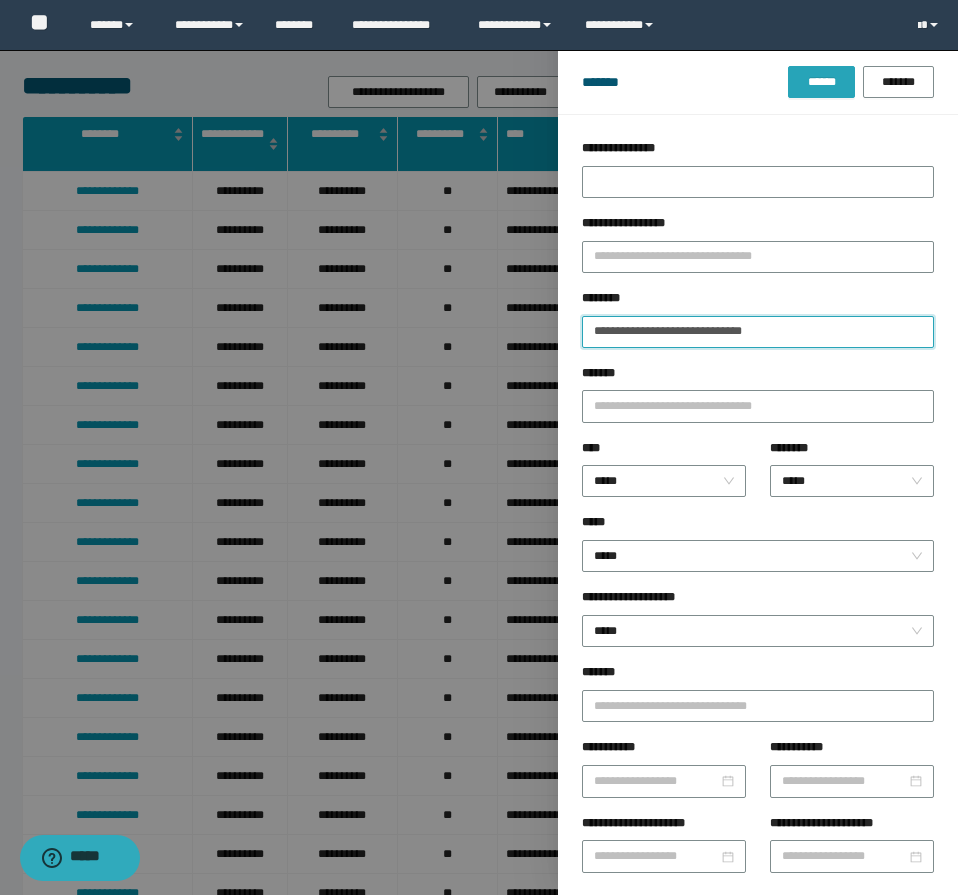 type on "**********" 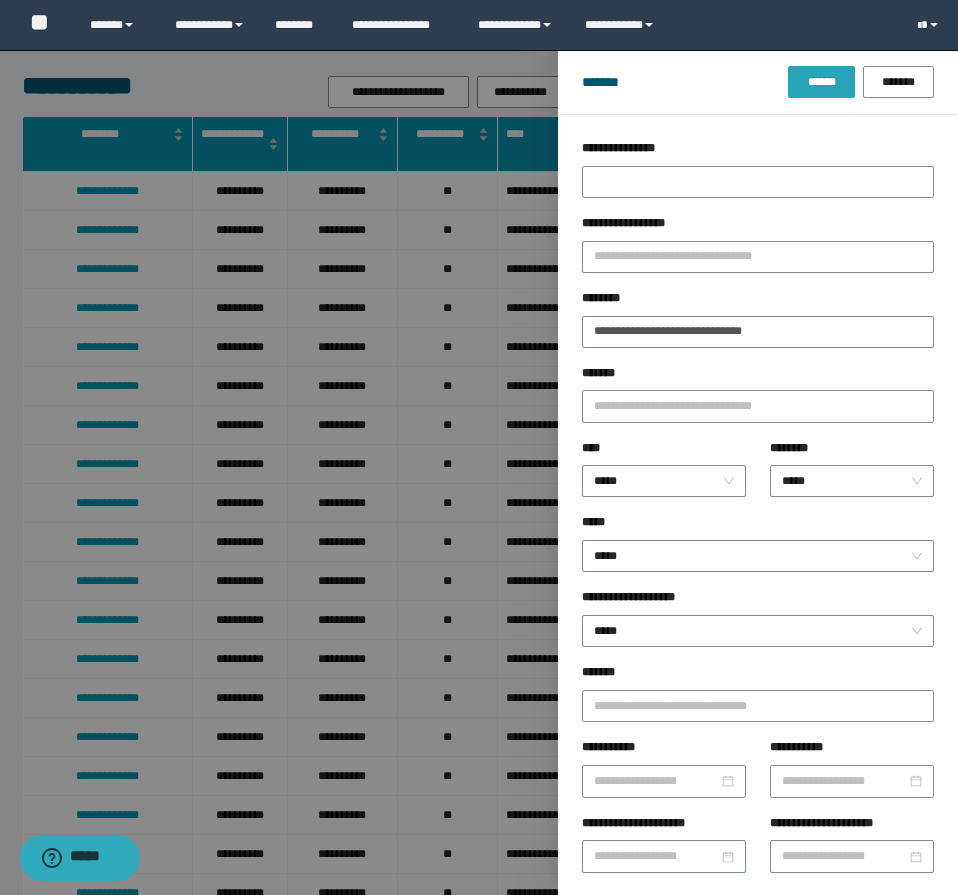 click on "******" at bounding box center [821, 82] 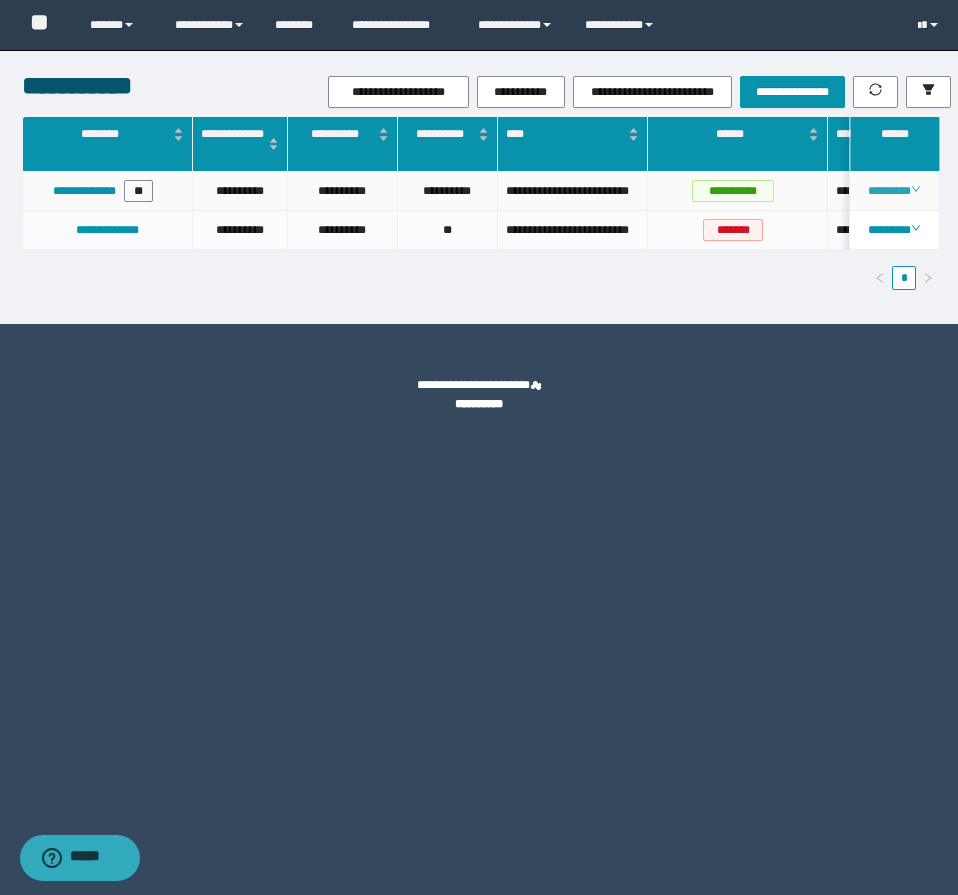 click on "********" at bounding box center [894, 191] 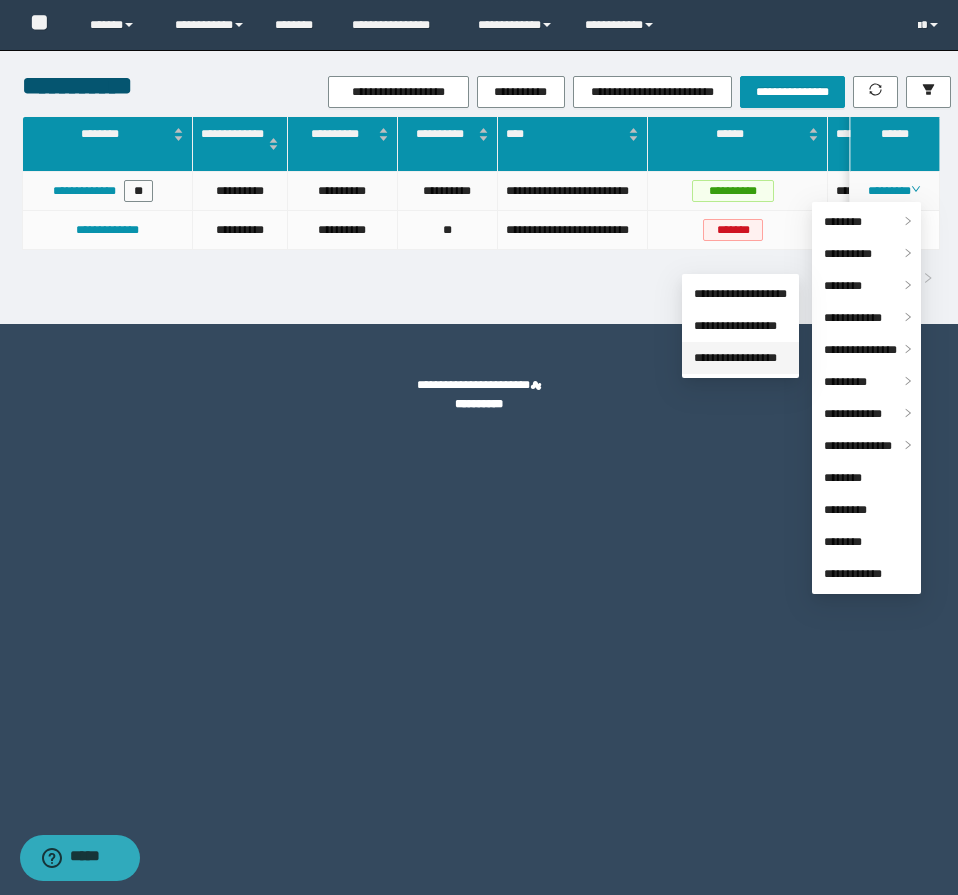 click on "**********" at bounding box center [735, 358] 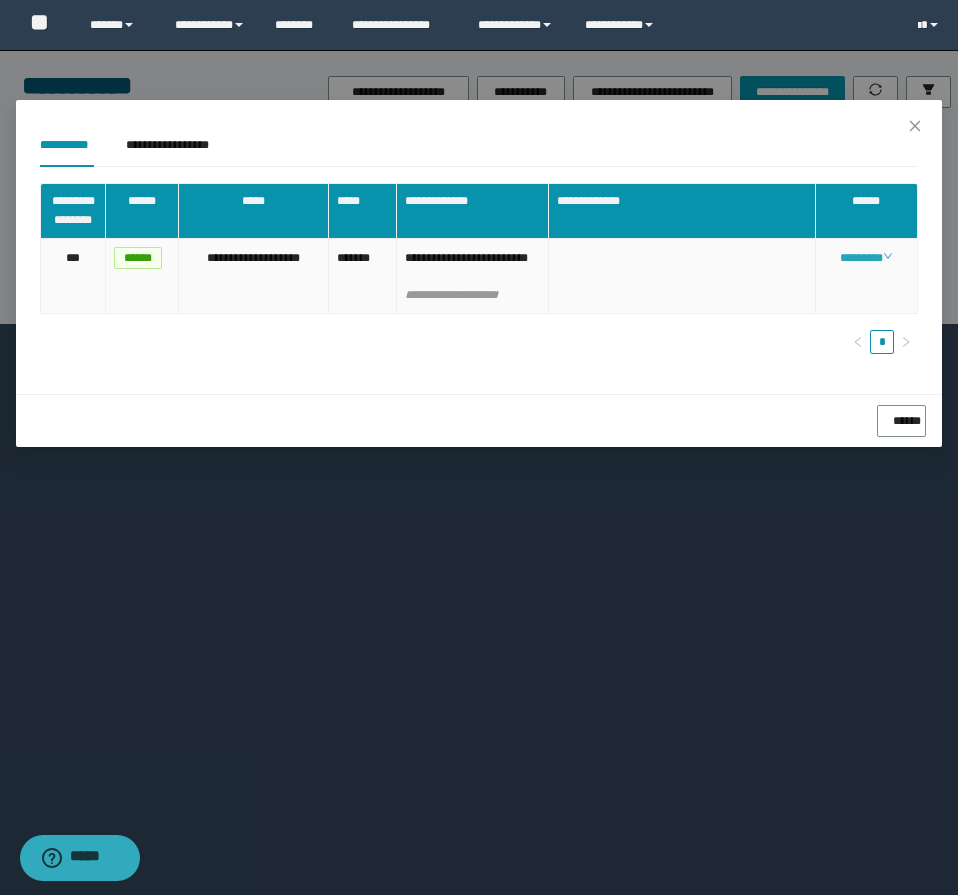 click on "********" at bounding box center (866, 258) 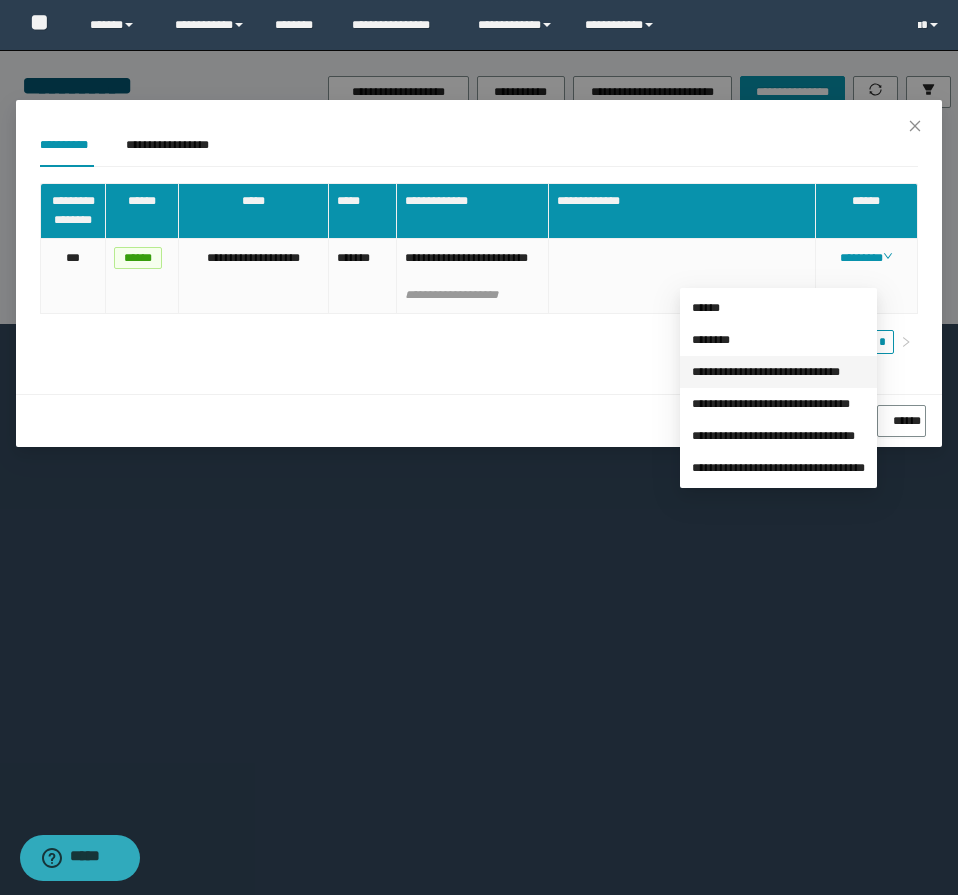 click on "**********" at bounding box center (766, 372) 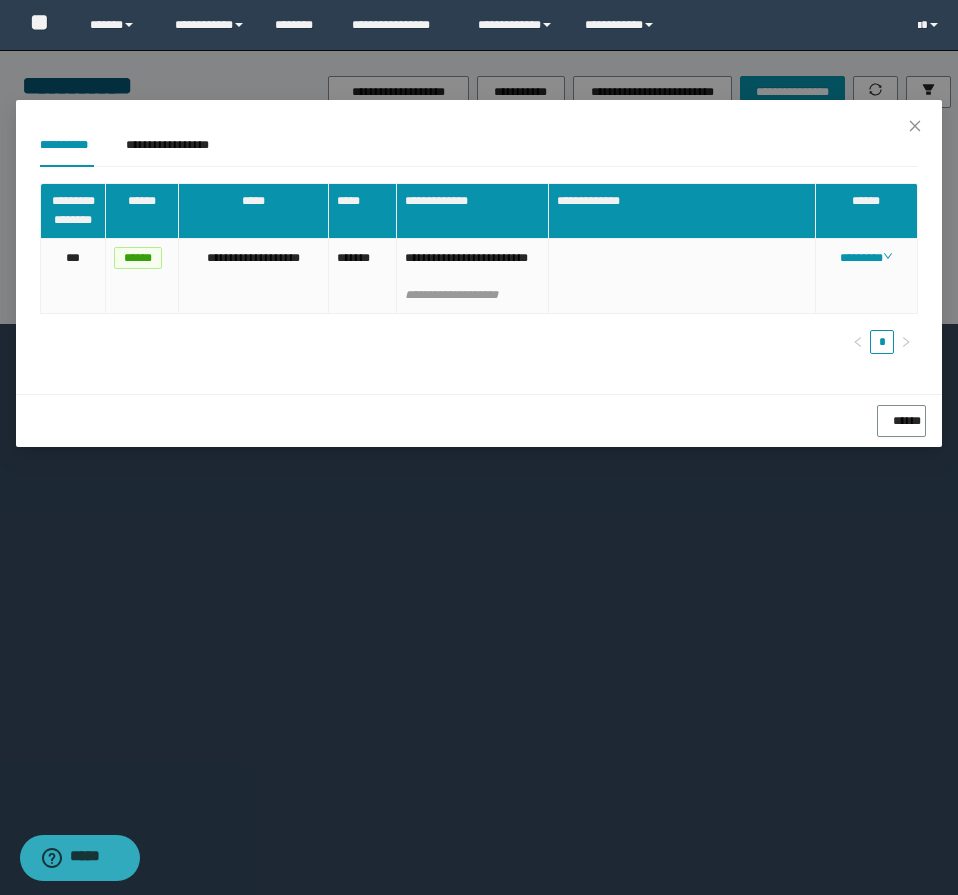 click on "**********" at bounding box center (479, 447) 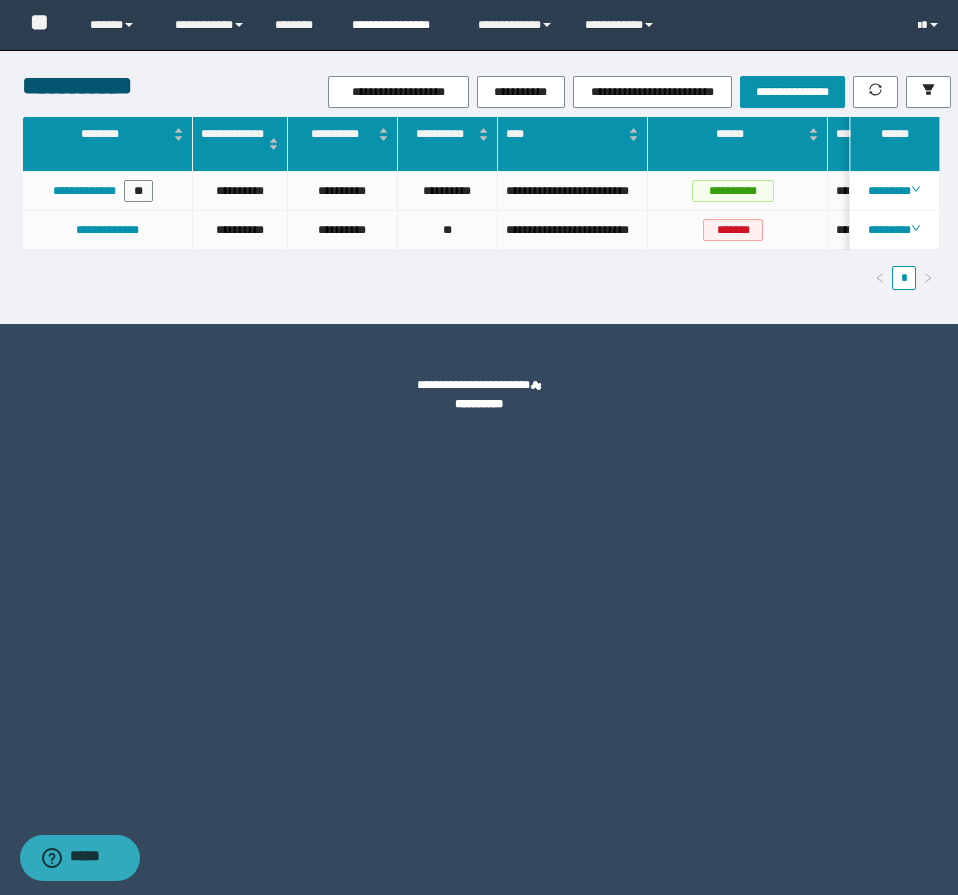 click on "**********" at bounding box center [400, 25] 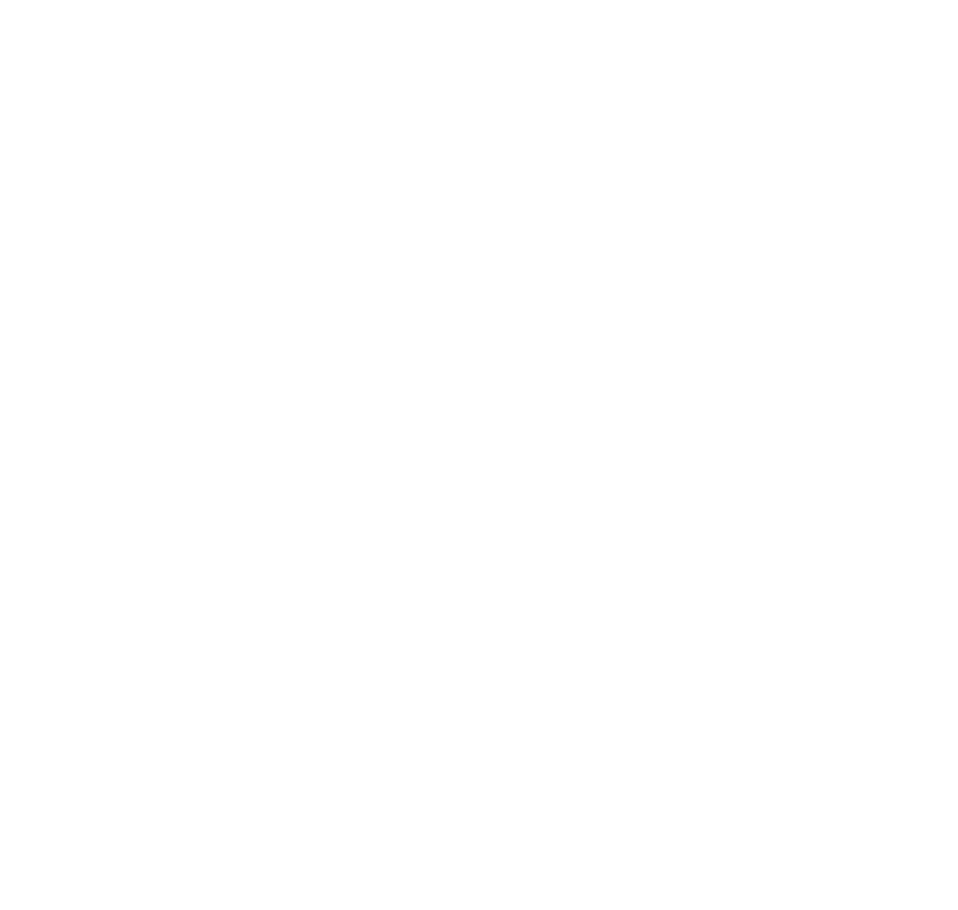 scroll, scrollTop: 0, scrollLeft: 0, axis: both 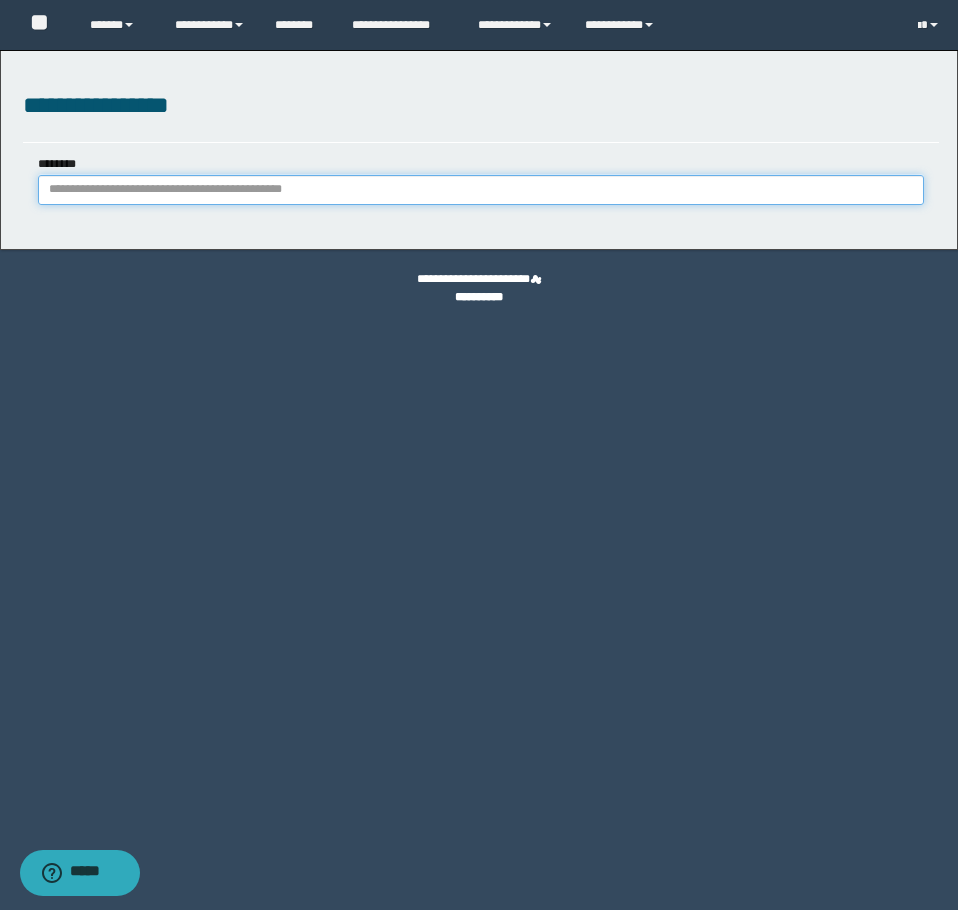 click on "********" at bounding box center (481, 190) 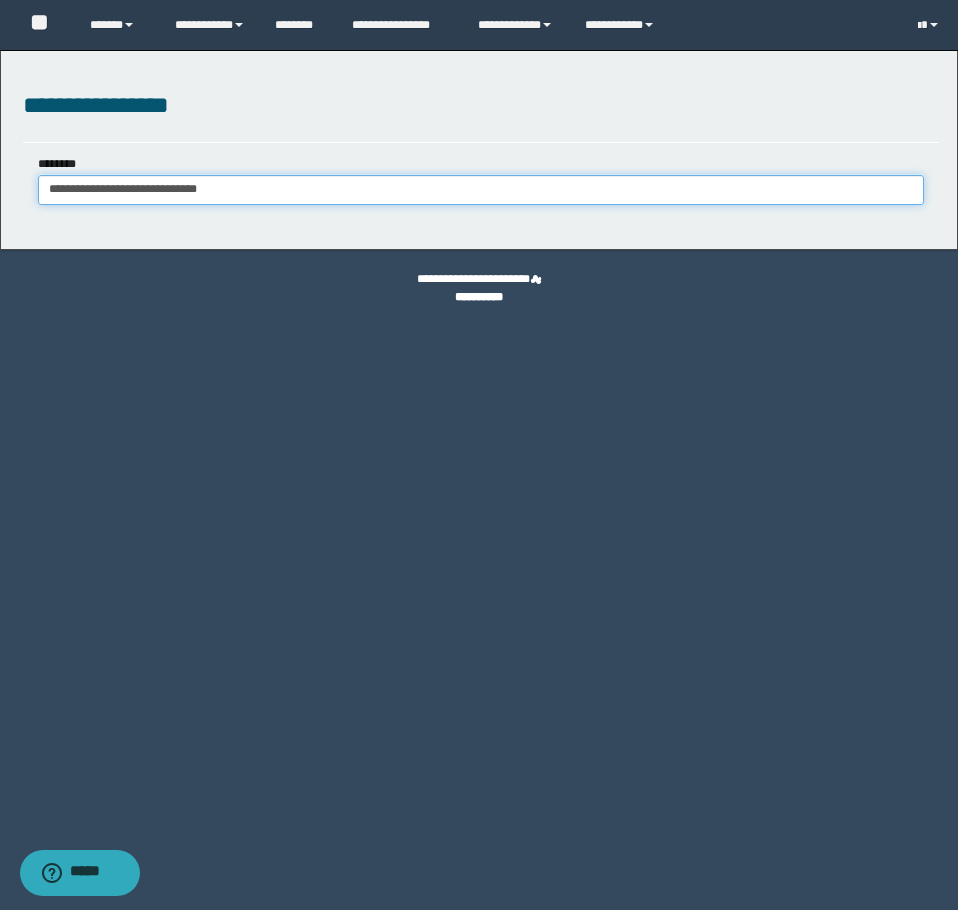 type on "**********" 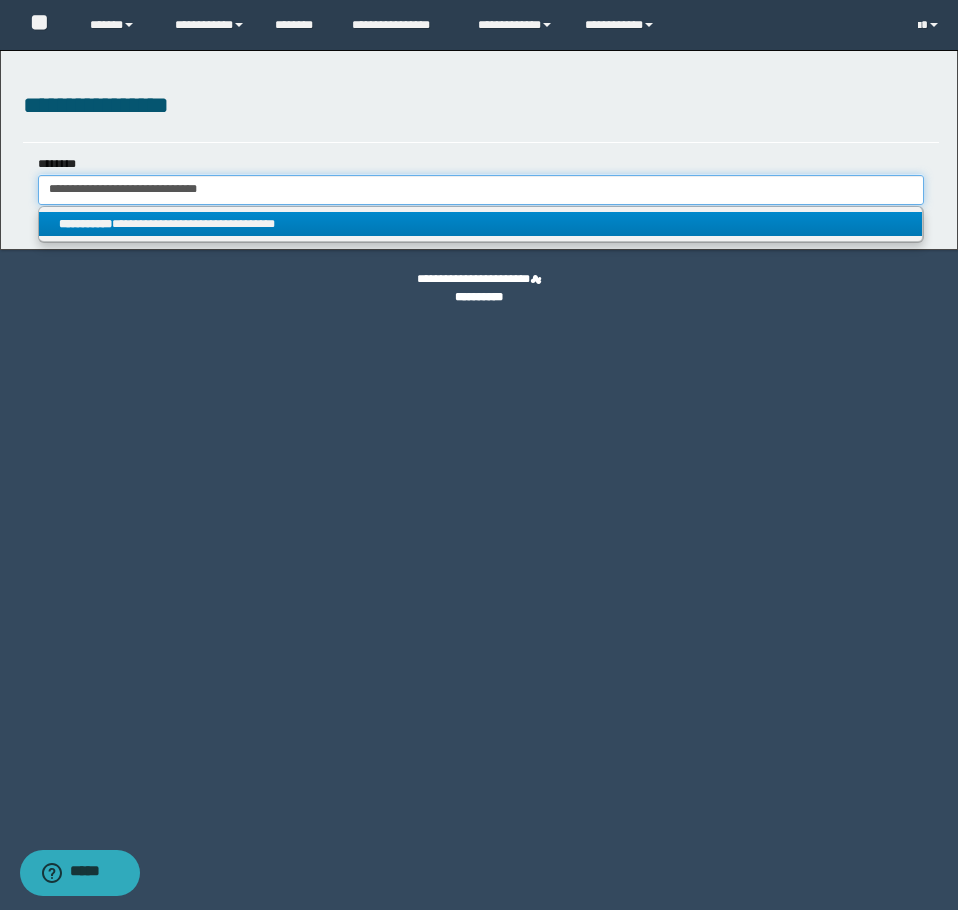type on "**********" 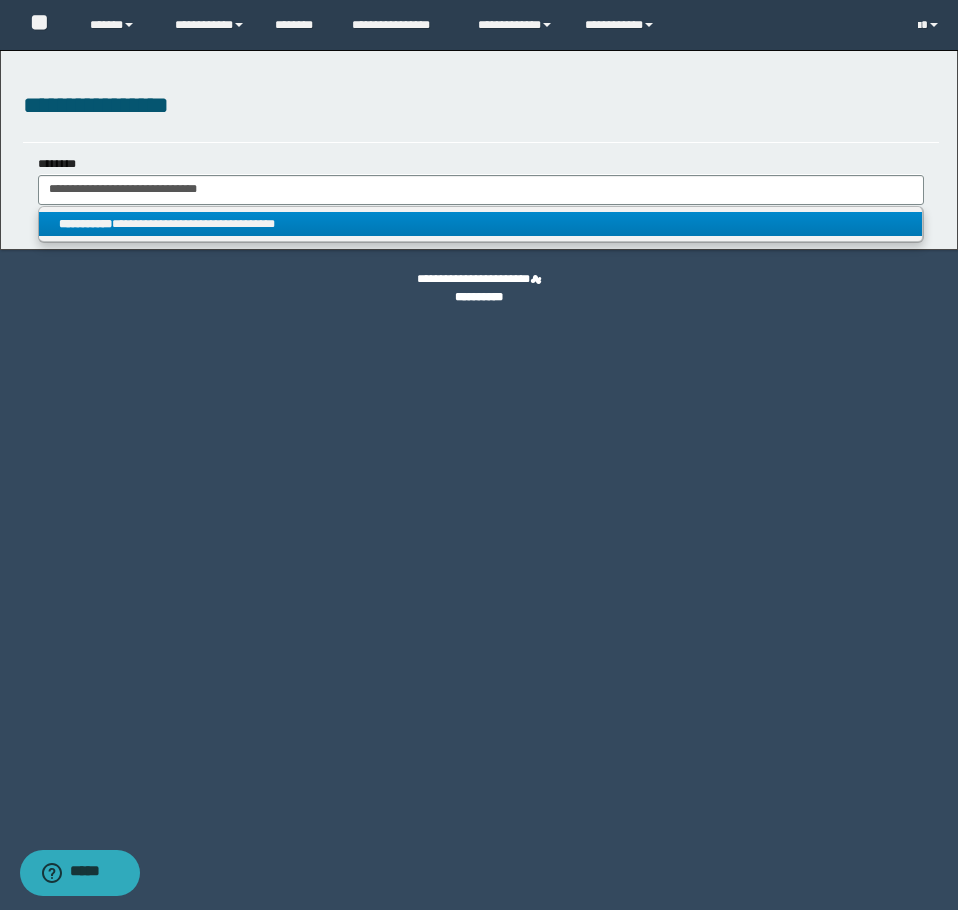 click on "**********" at bounding box center (480, 224) 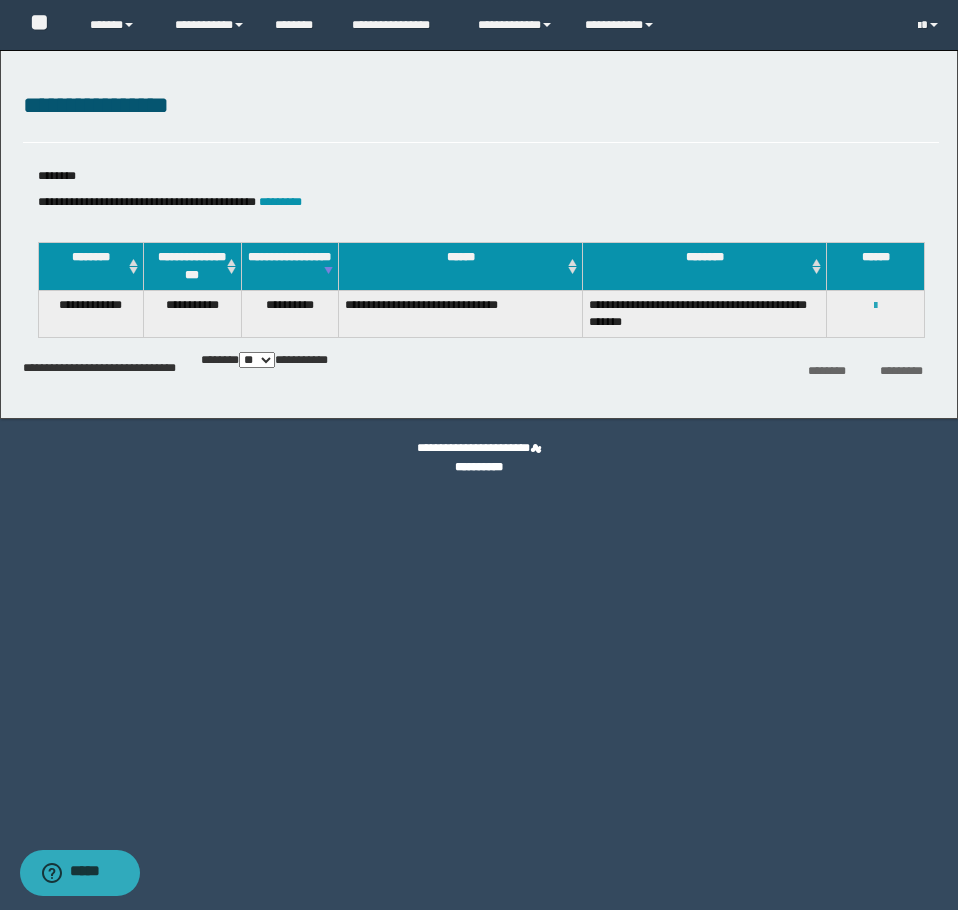 click at bounding box center (875, 306) 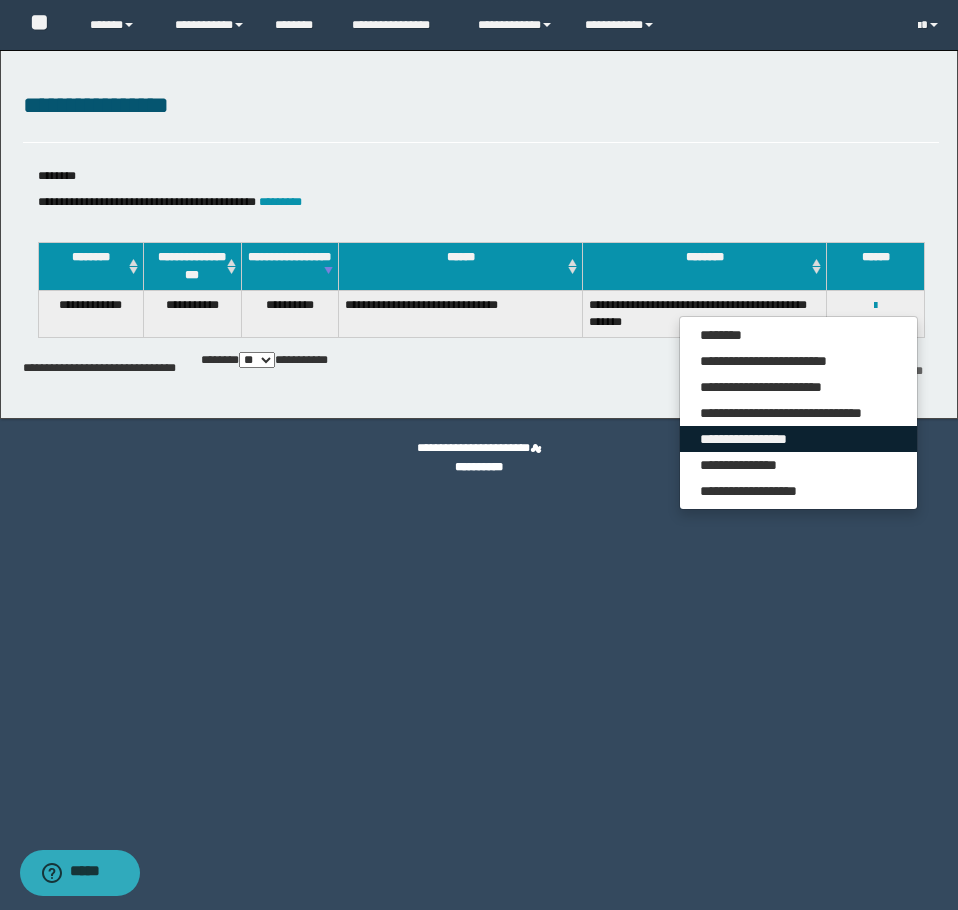 click on "**********" at bounding box center [798, 439] 